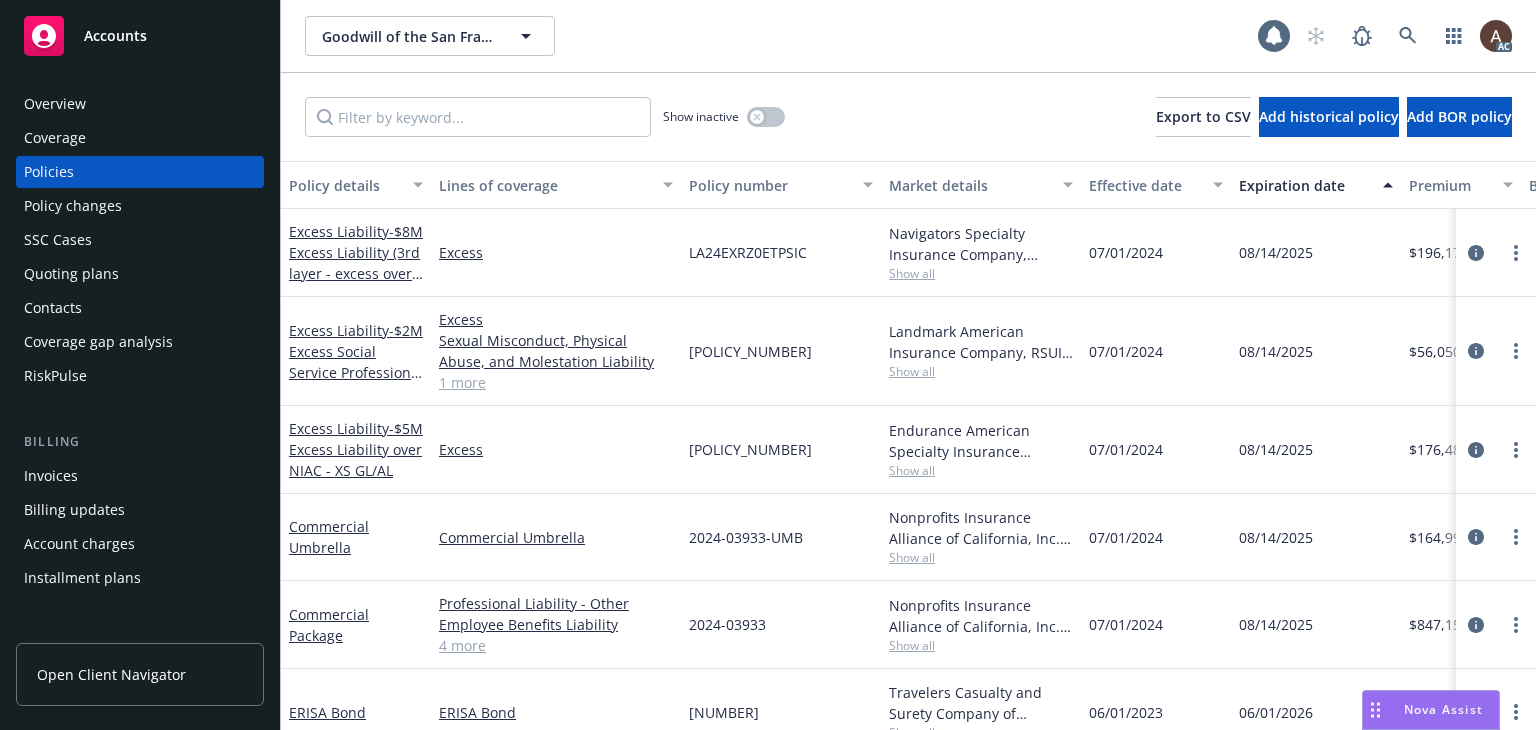 scroll, scrollTop: 0, scrollLeft: 0, axis: both 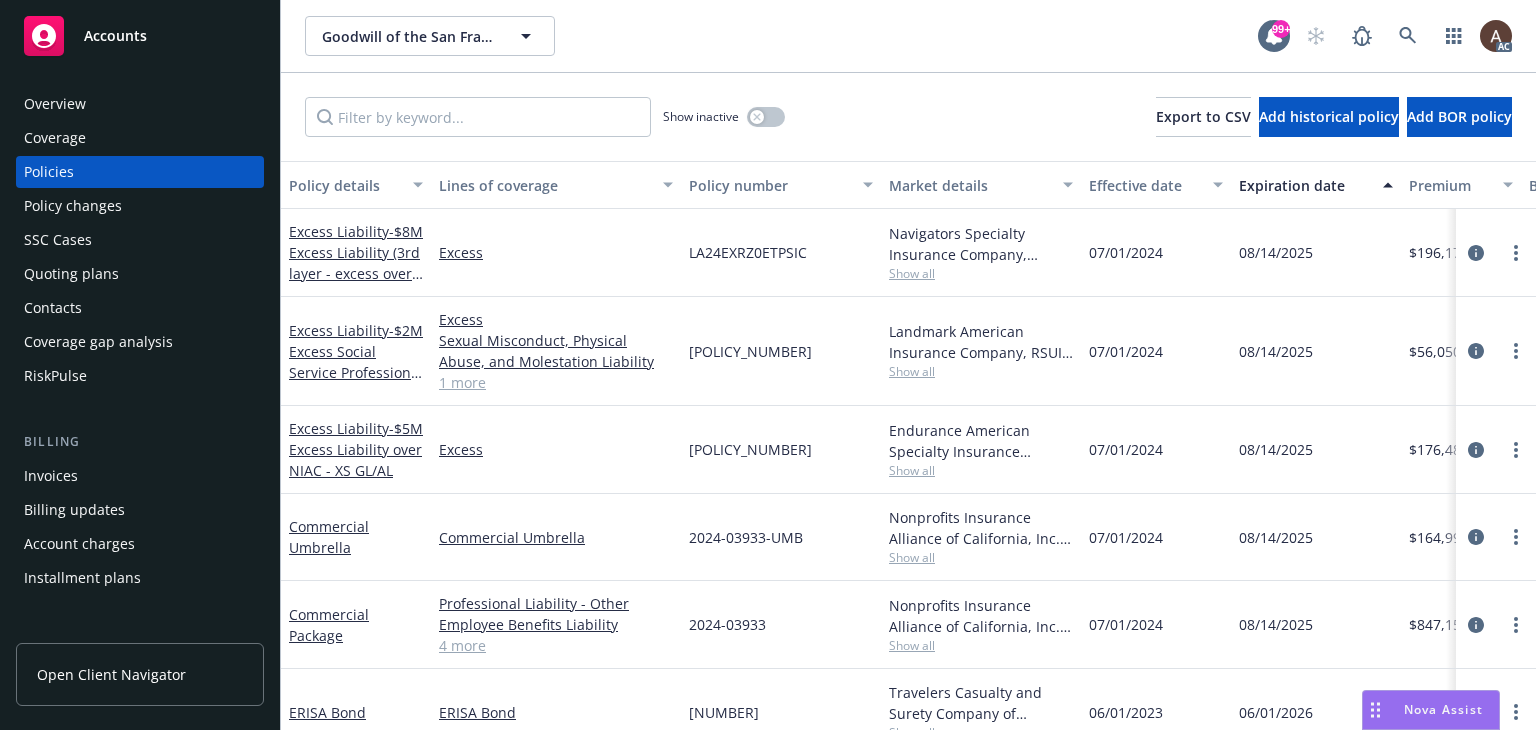 click on "Policy changes" at bounding box center [140, 206] 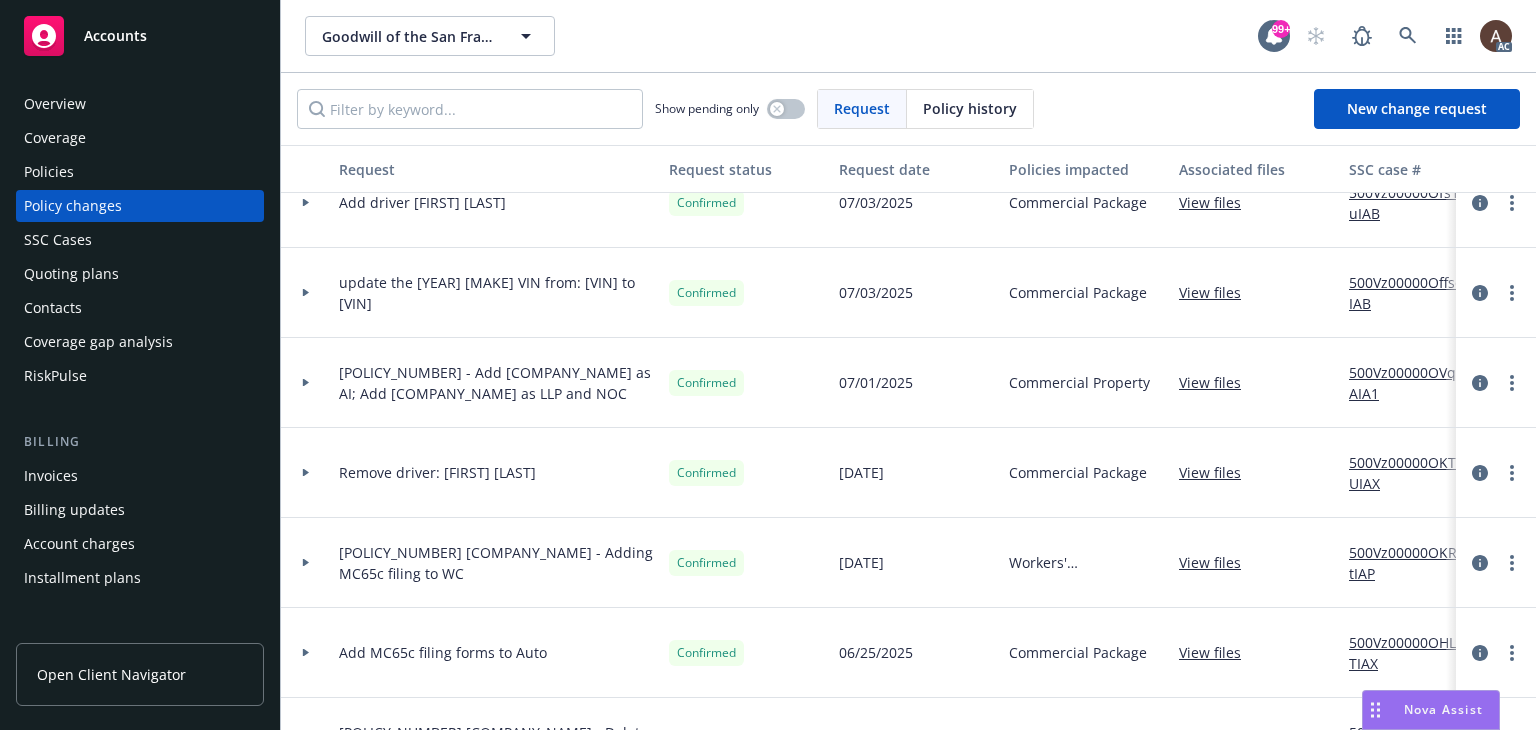 scroll, scrollTop: 1300, scrollLeft: 0, axis: vertical 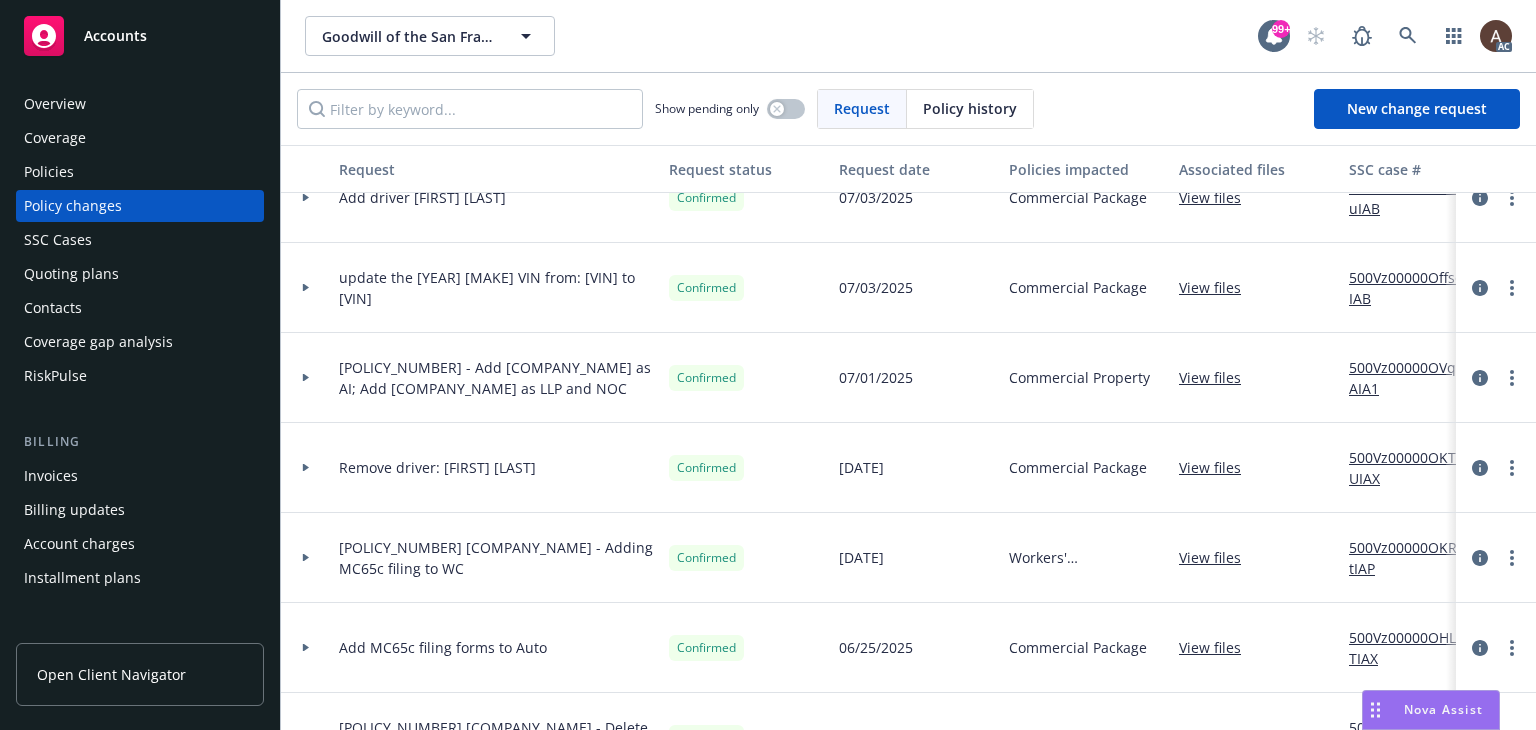 click 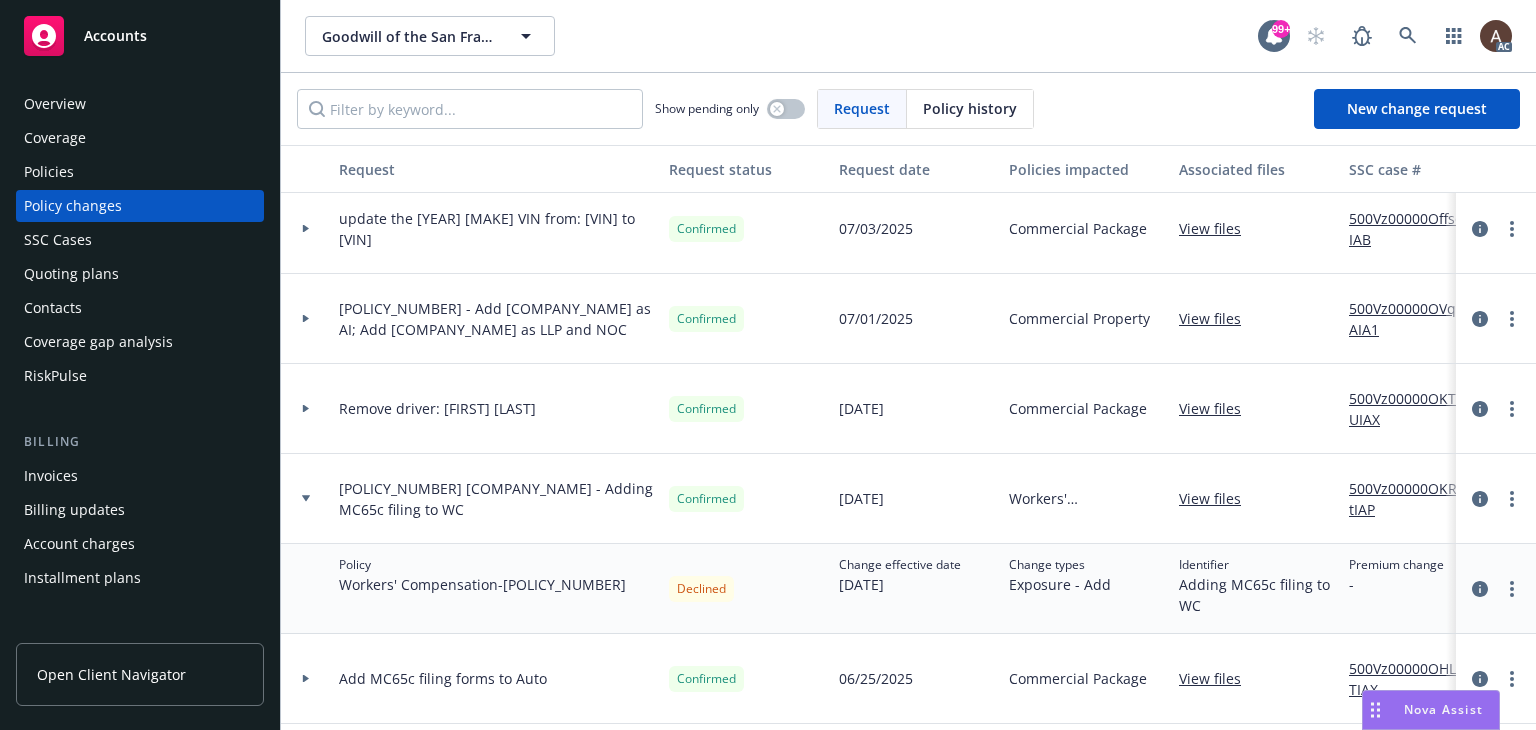 scroll, scrollTop: 1500, scrollLeft: 0, axis: vertical 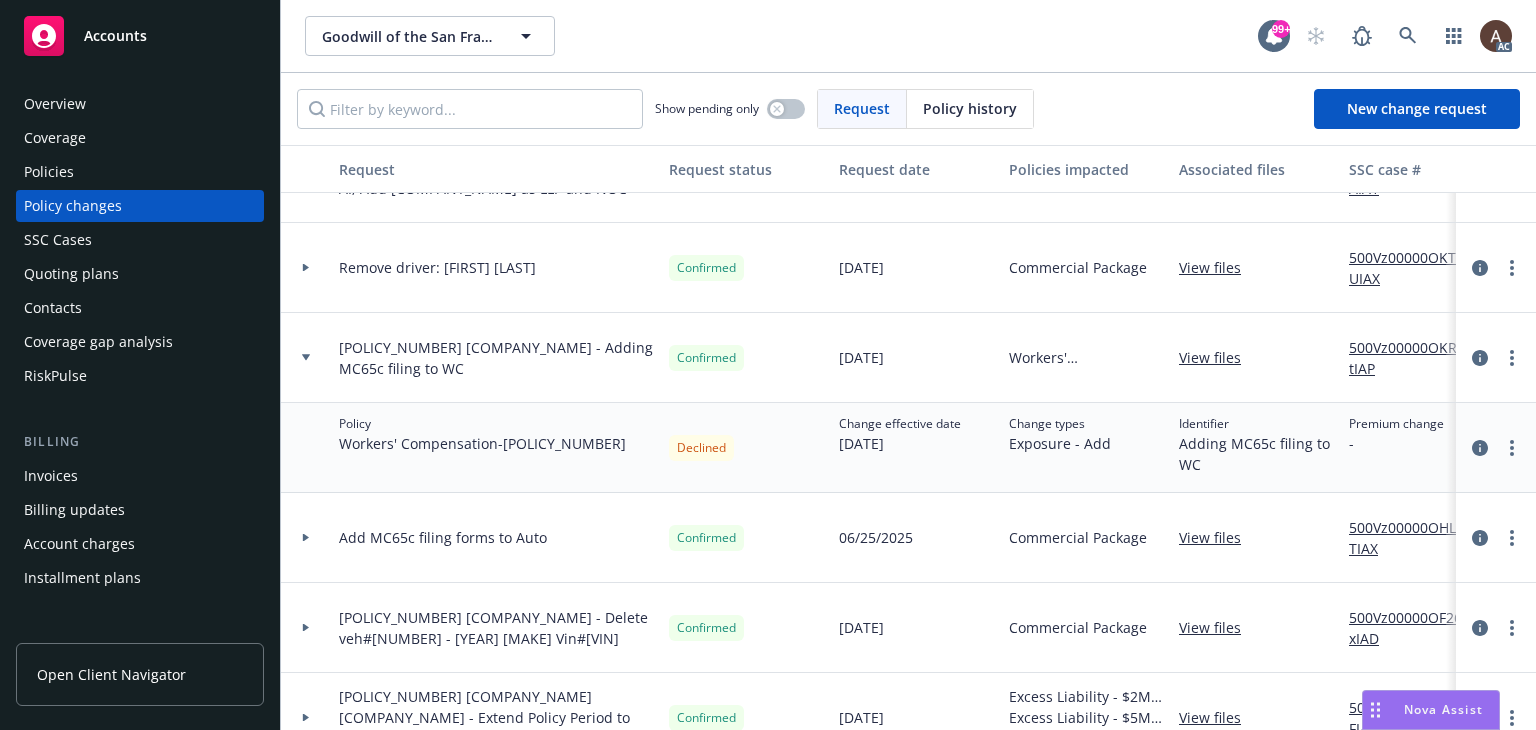 click on "500Vz00000OKRCtIAP" at bounding box center (1416, 358) 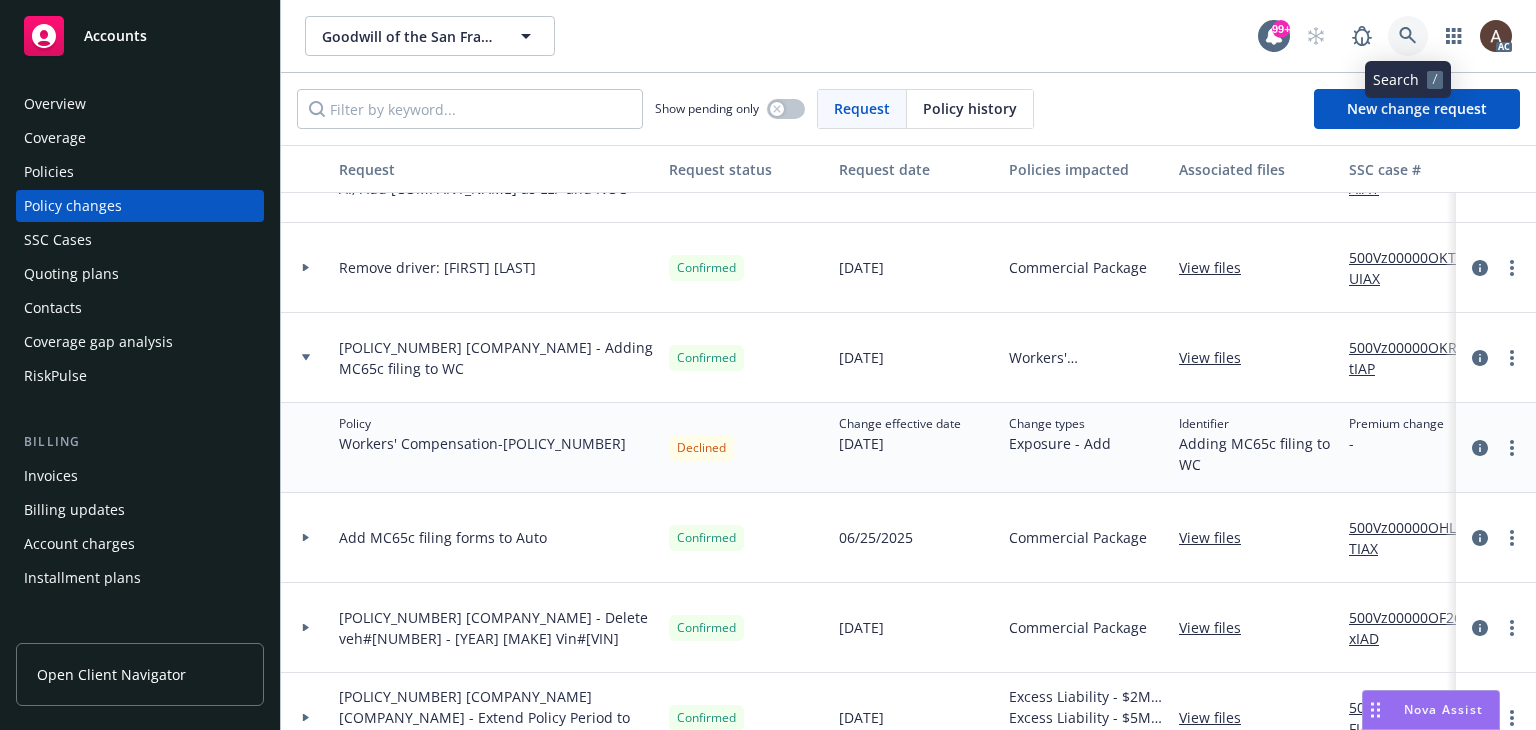 click 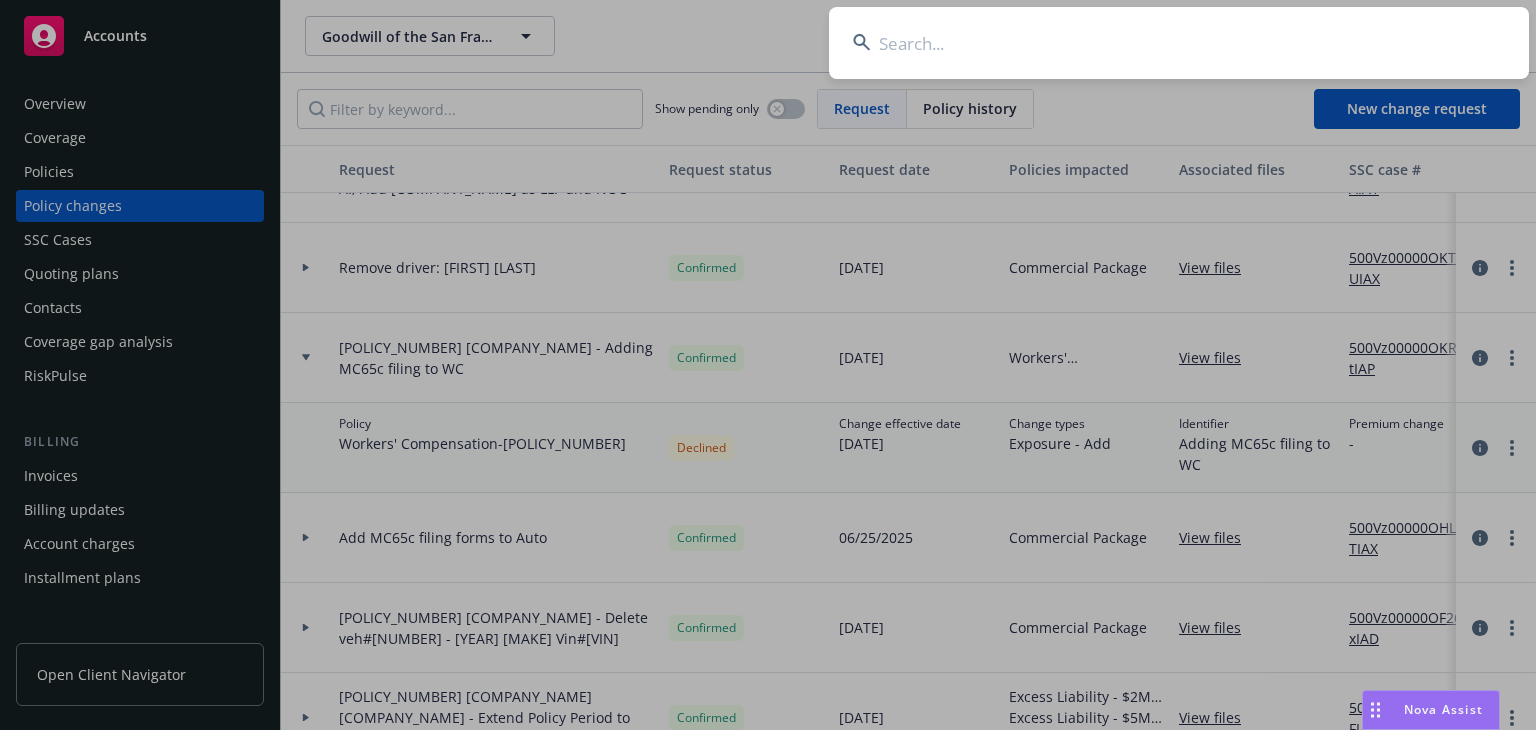 click at bounding box center (1179, 43) 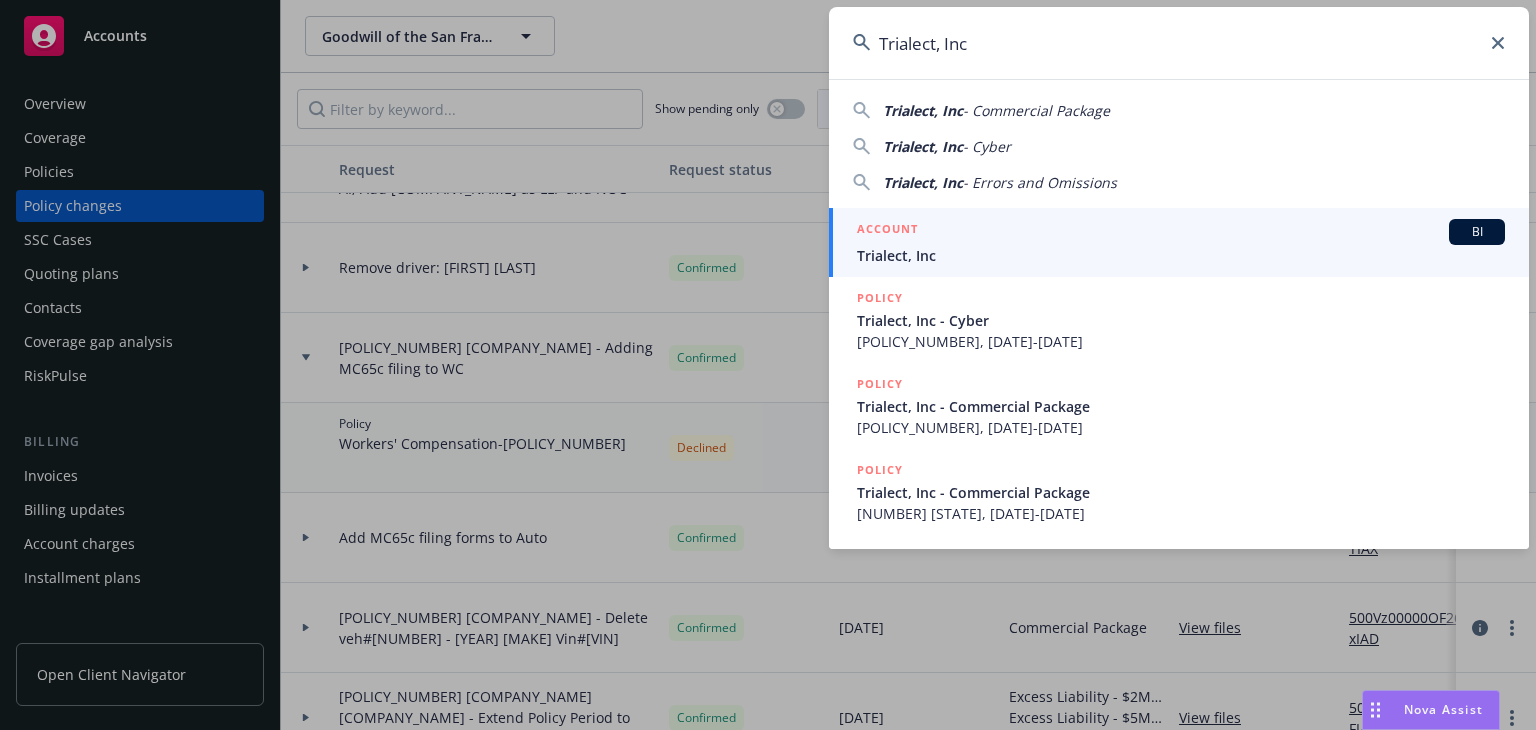 type on "Trialect, Inc" 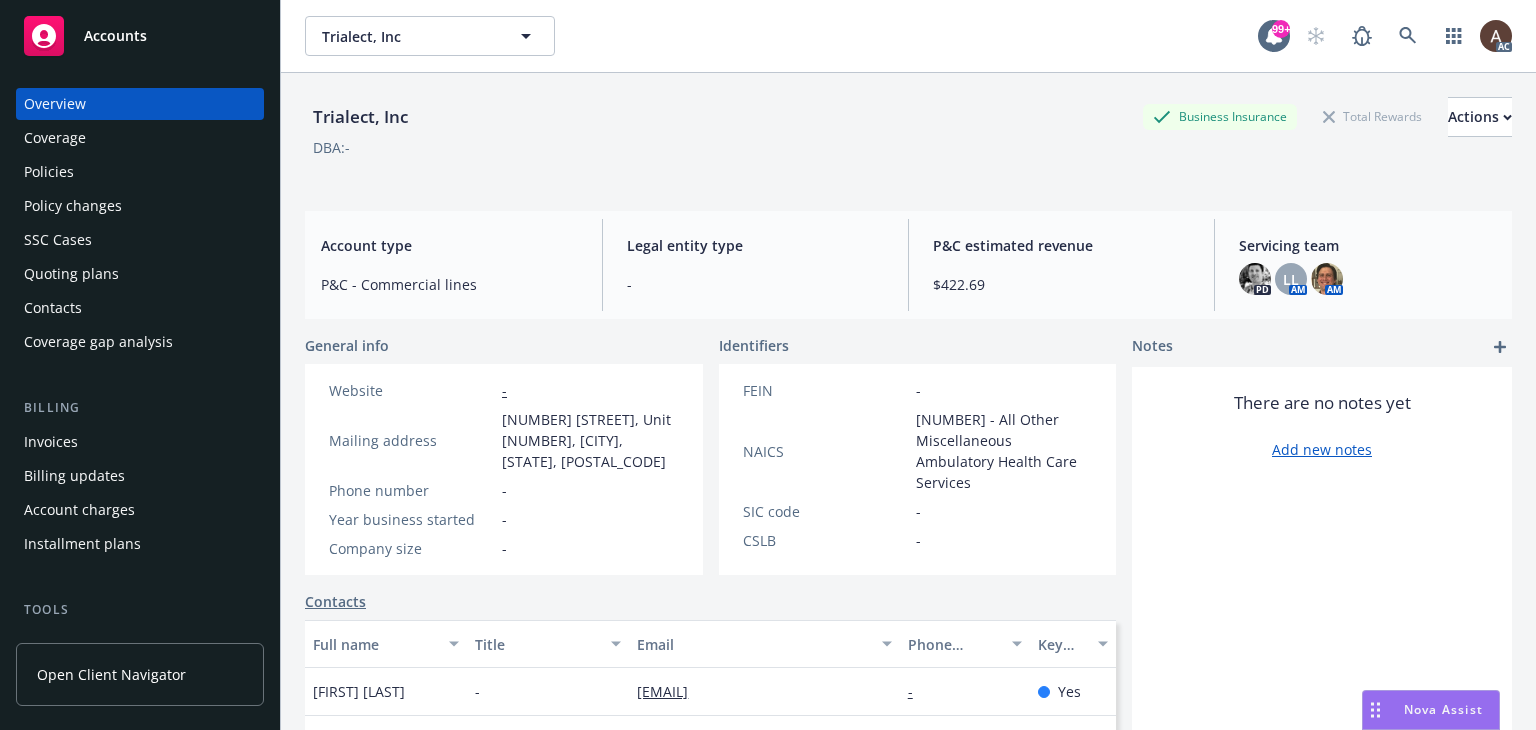 click on "Policy changes" at bounding box center [73, 206] 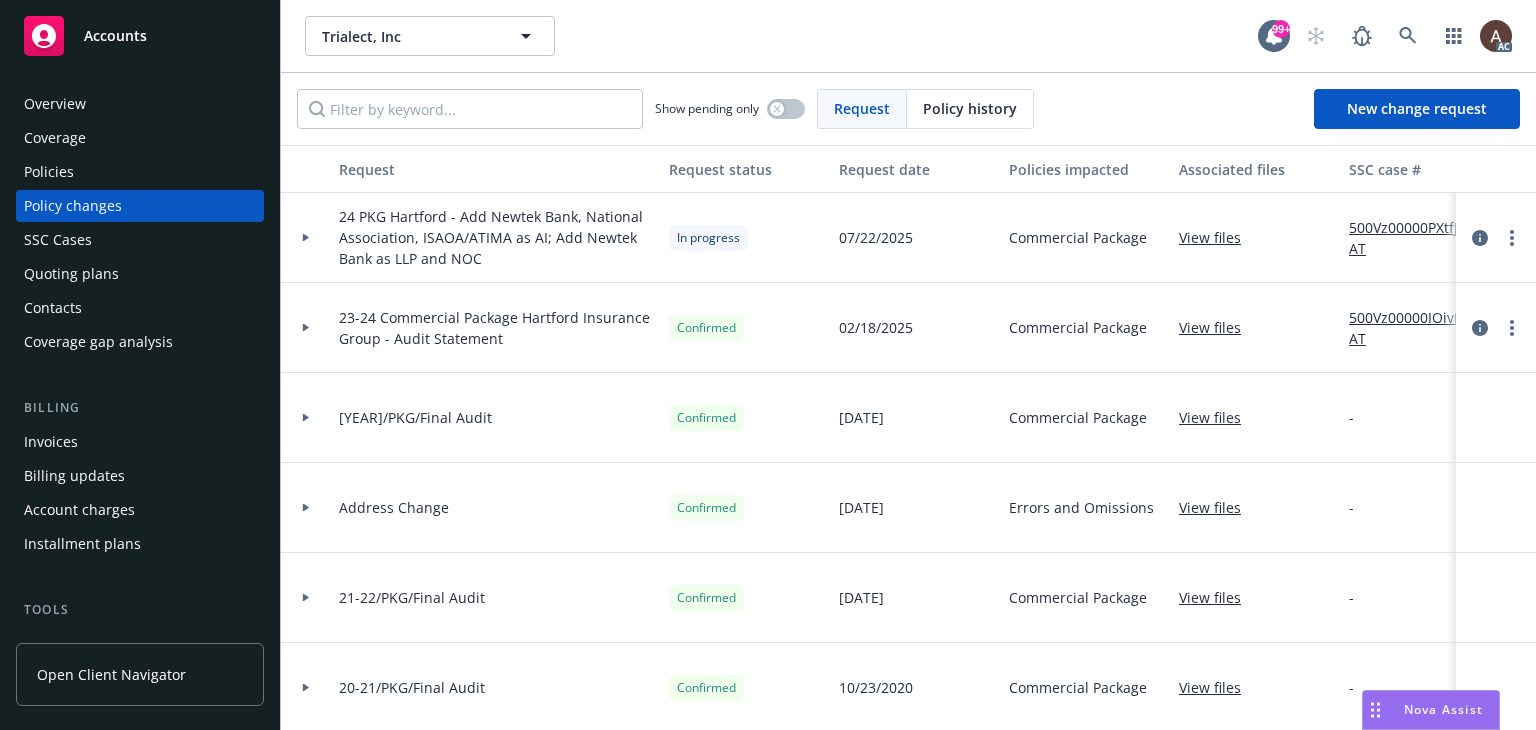 click 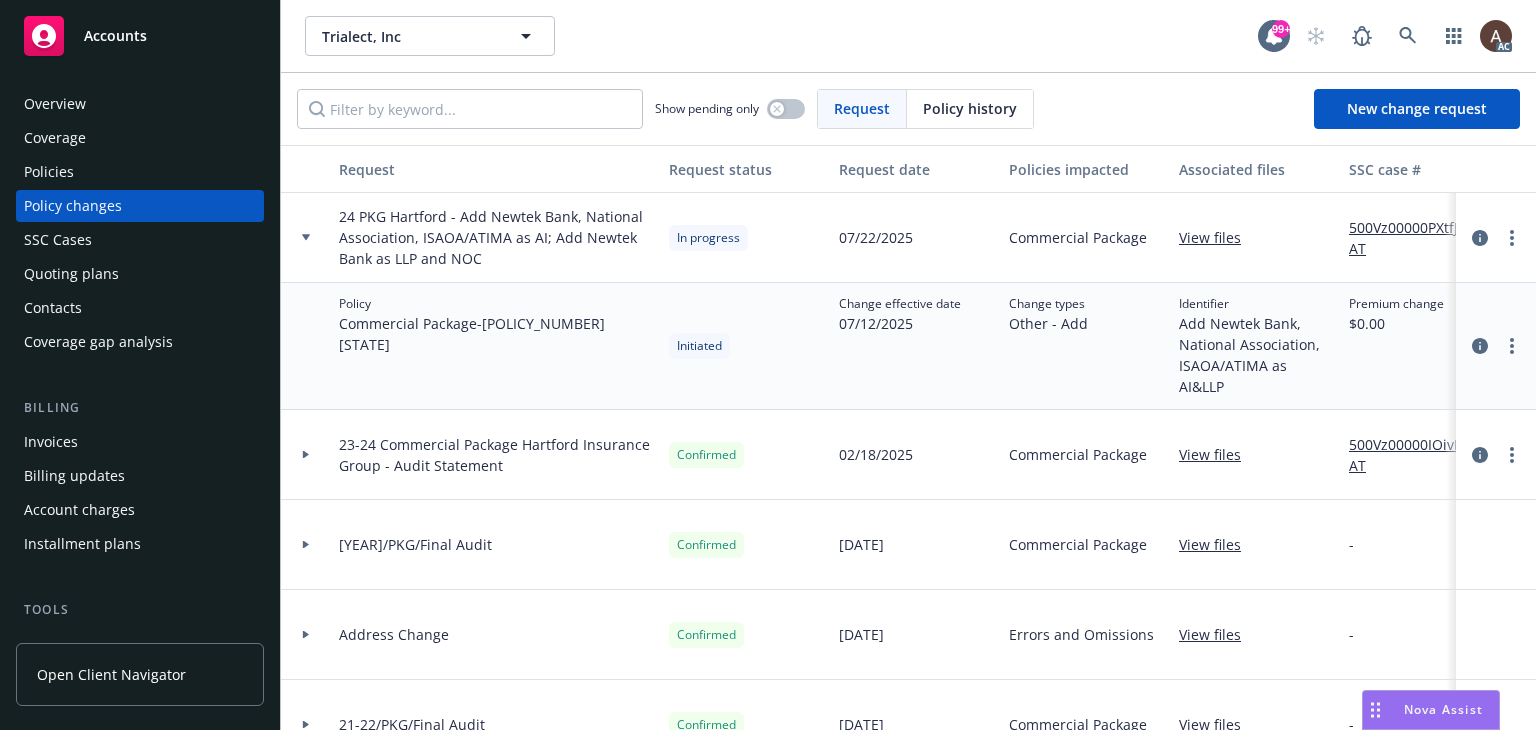 click on "500Vz00000PXtfJIAT" at bounding box center [1416, 238] 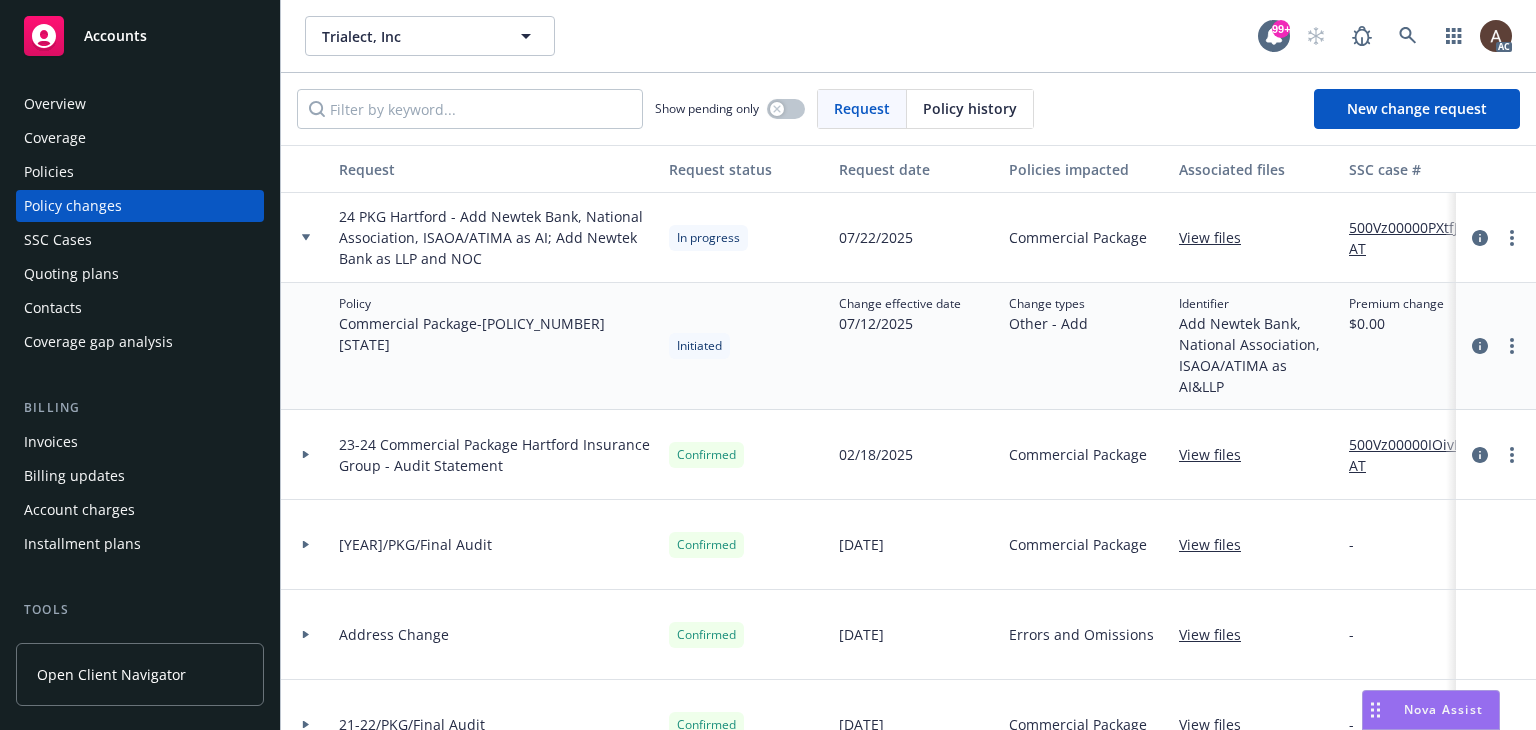 click at bounding box center (306, 238) 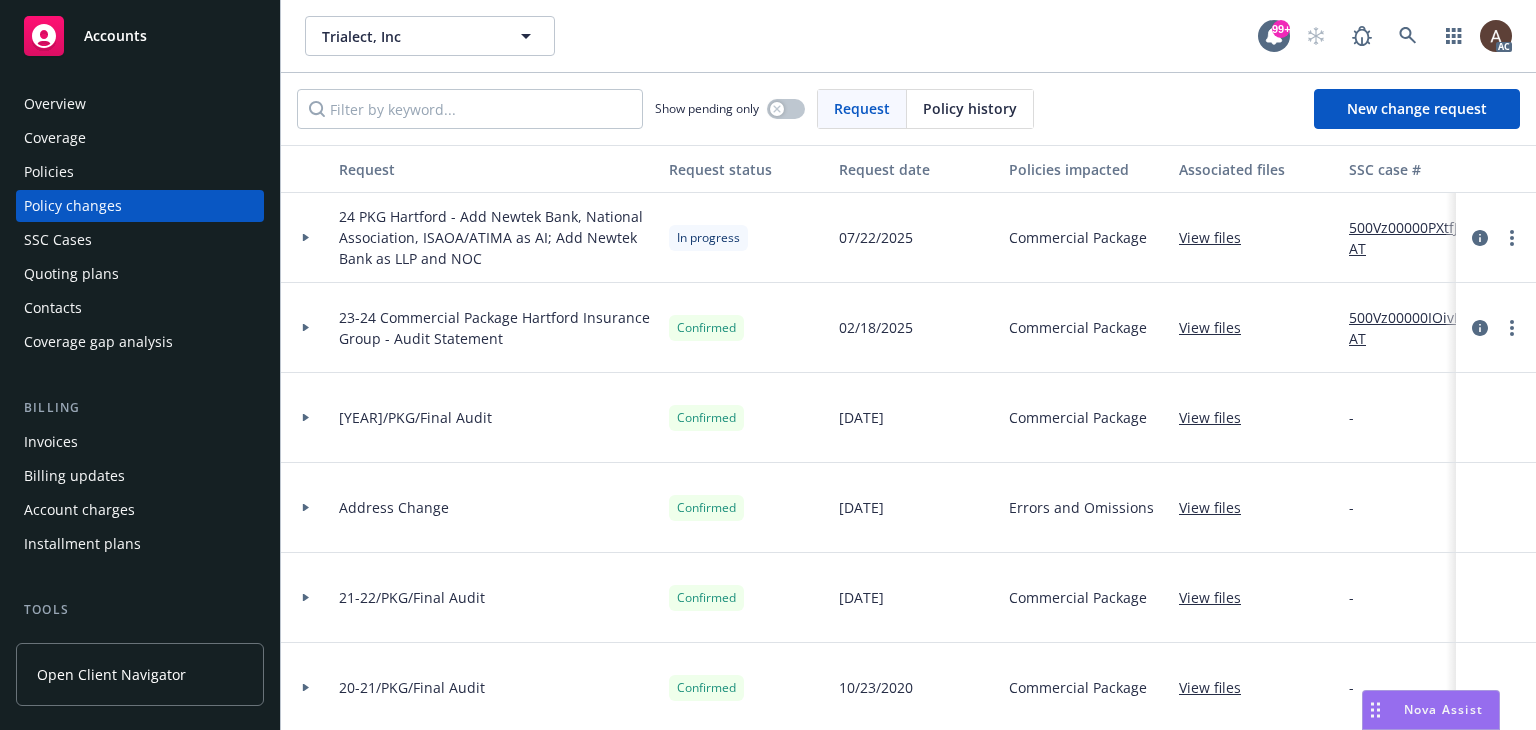 scroll, scrollTop: 18, scrollLeft: 0, axis: vertical 